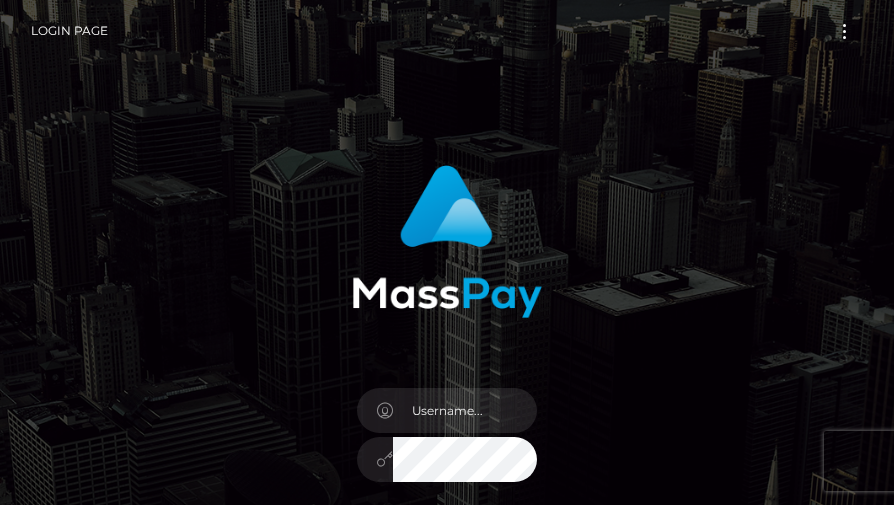 scroll, scrollTop: 0, scrollLeft: 0, axis: both 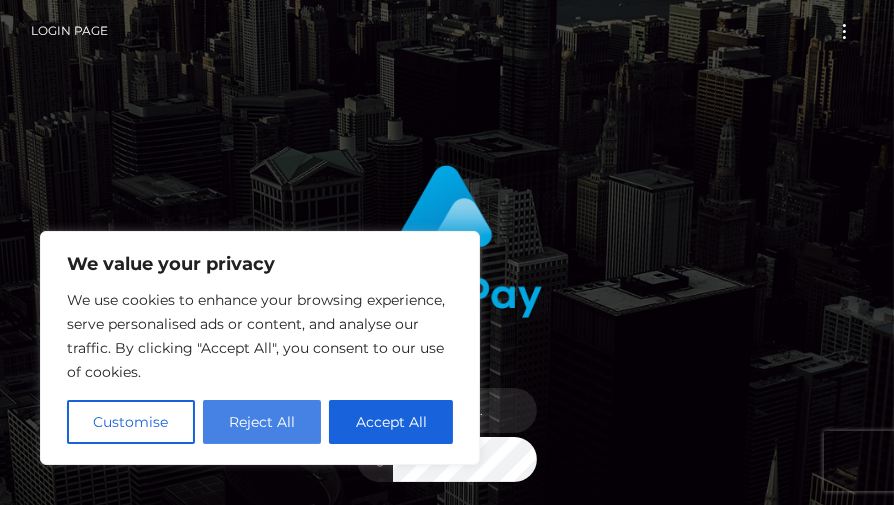 click on "Reject All" at bounding box center (262, 422) 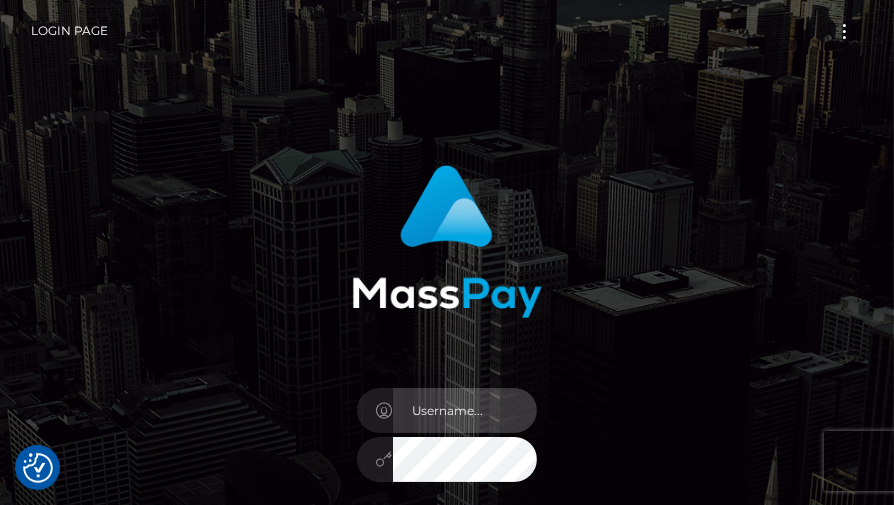 click at bounding box center [465, 410] 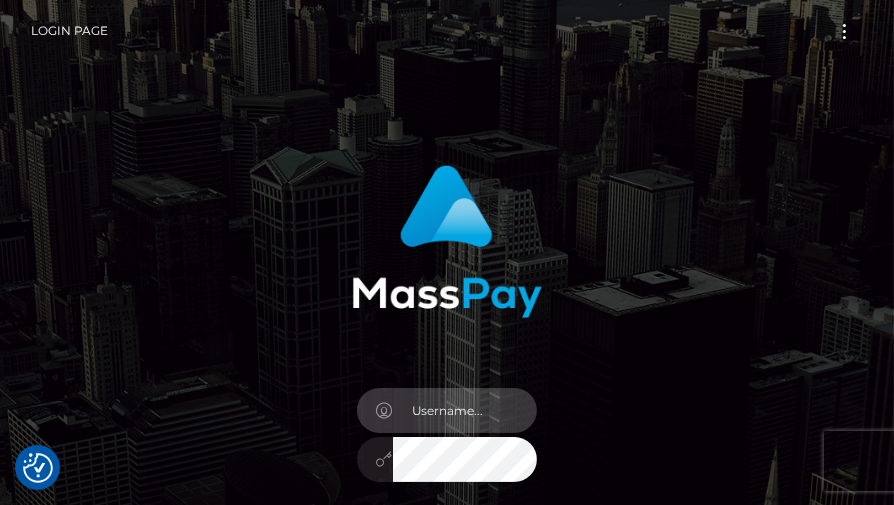 type on "onlydemid@[EMAIL]" 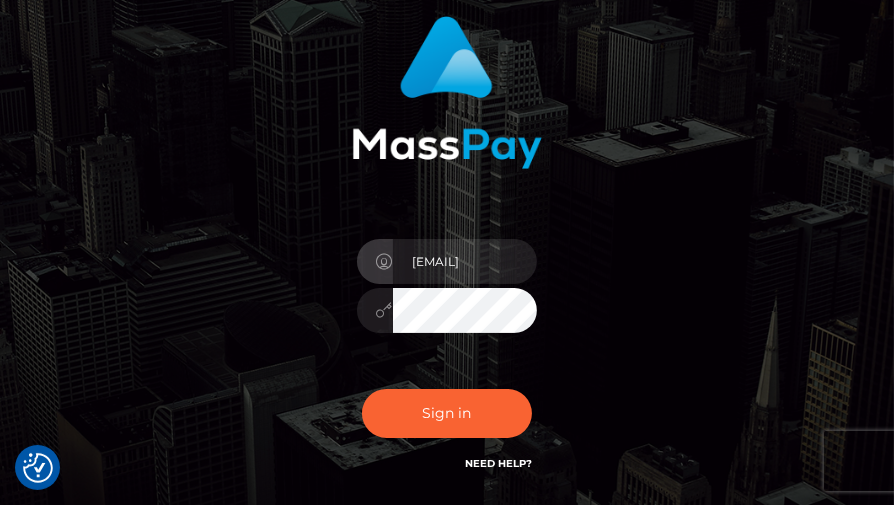 scroll, scrollTop: 169, scrollLeft: 0, axis: vertical 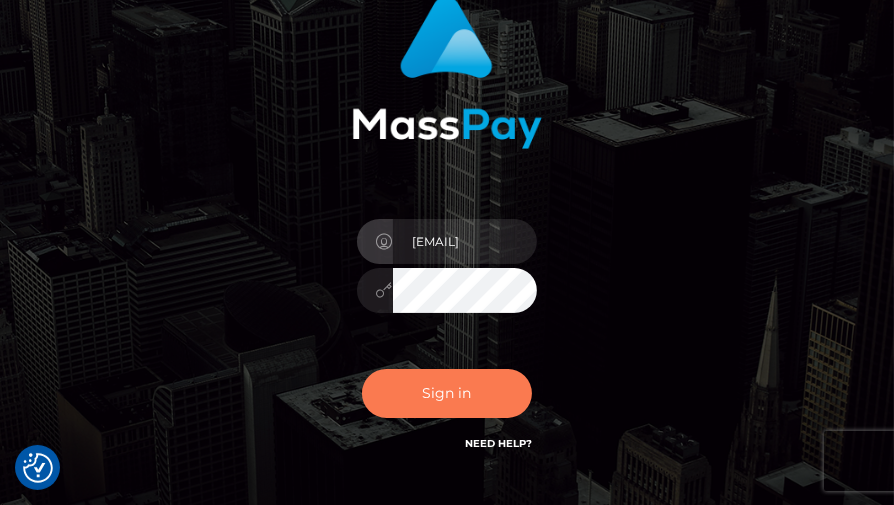 click on "Sign in" at bounding box center (447, 393) 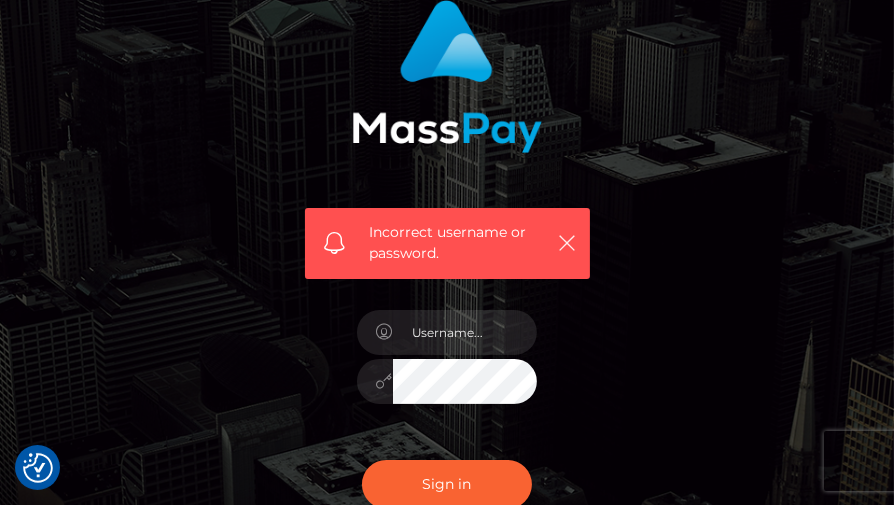 scroll, scrollTop: 194, scrollLeft: 0, axis: vertical 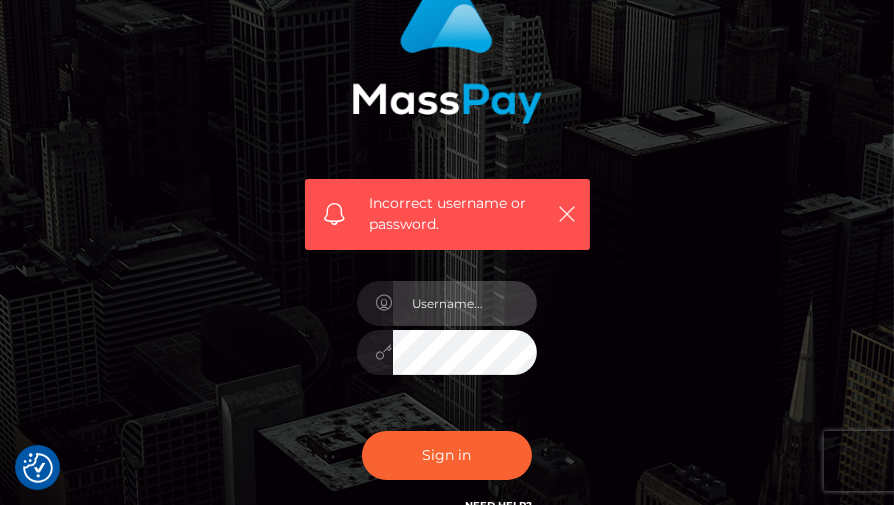 click at bounding box center [465, 303] 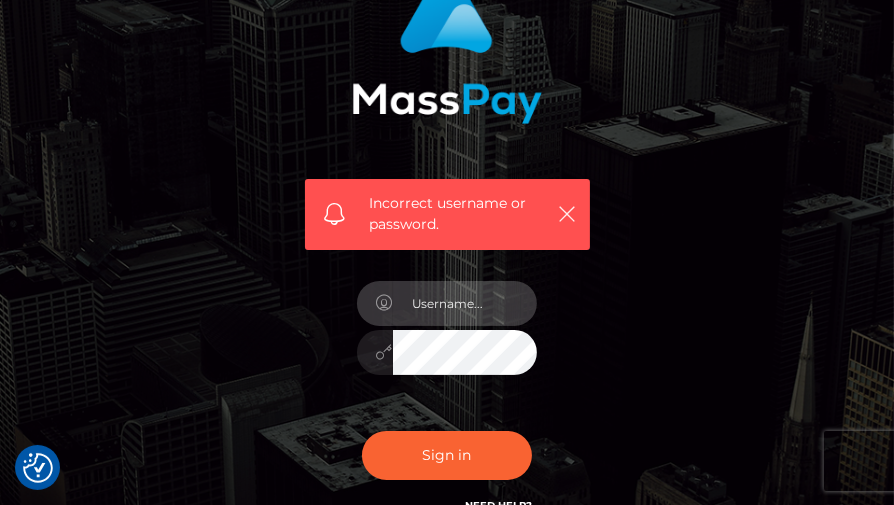 type on "[EMAIL]" 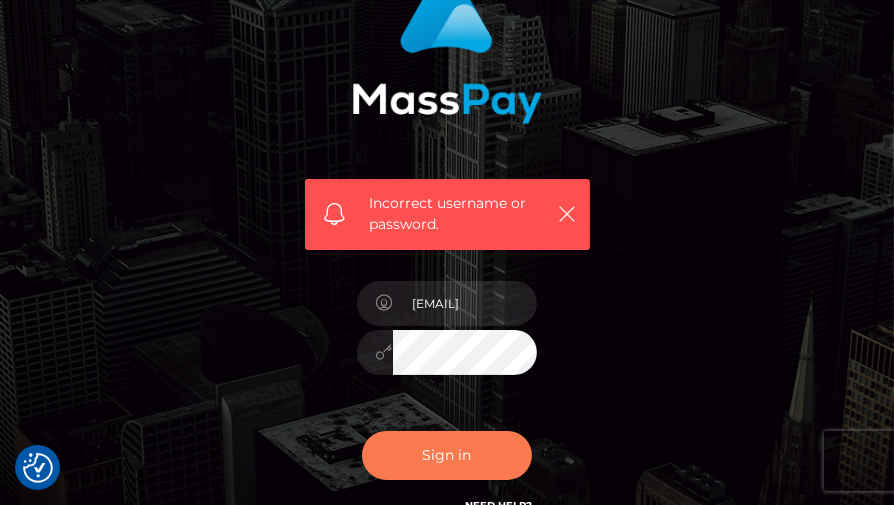 click on "Sign in" at bounding box center [447, 455] 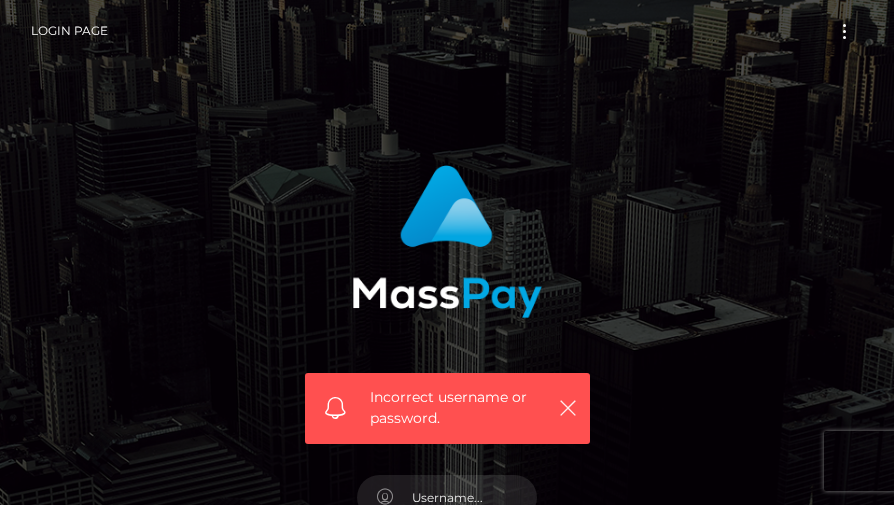 scroll, scrollTop: 0, scrollLeft: 0, axis: both 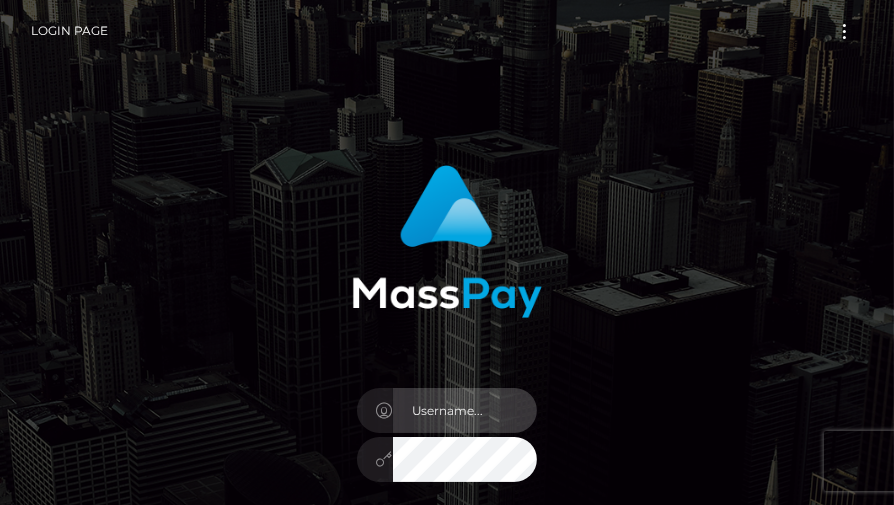 click at bounding box center [465, 410] 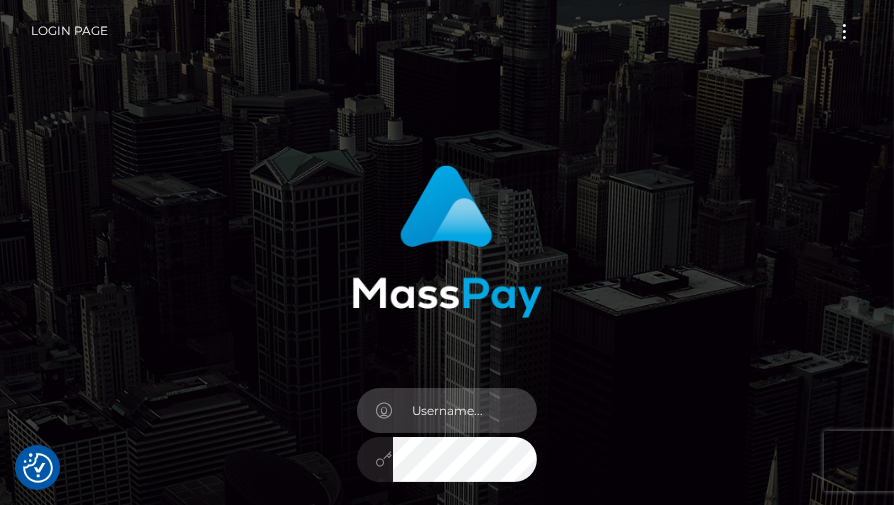 type on "onlydemid@[EMAIL]" 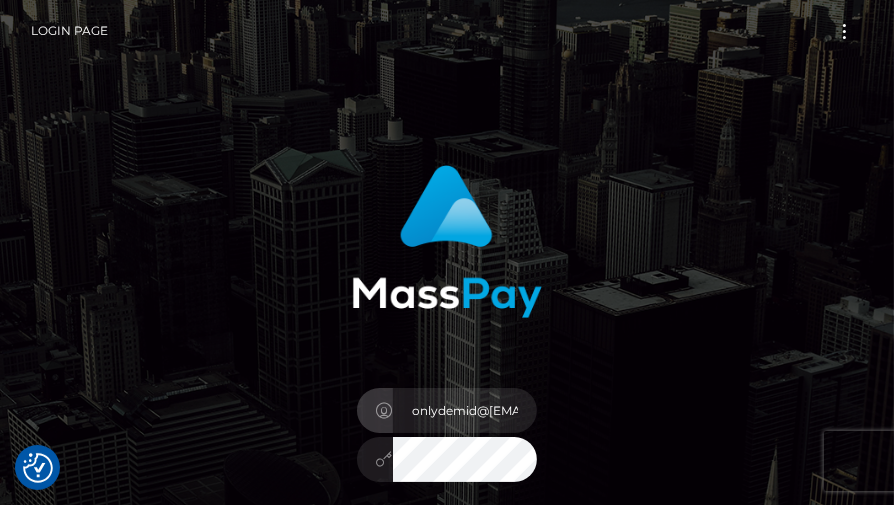 click at bounding box center [384, 459] 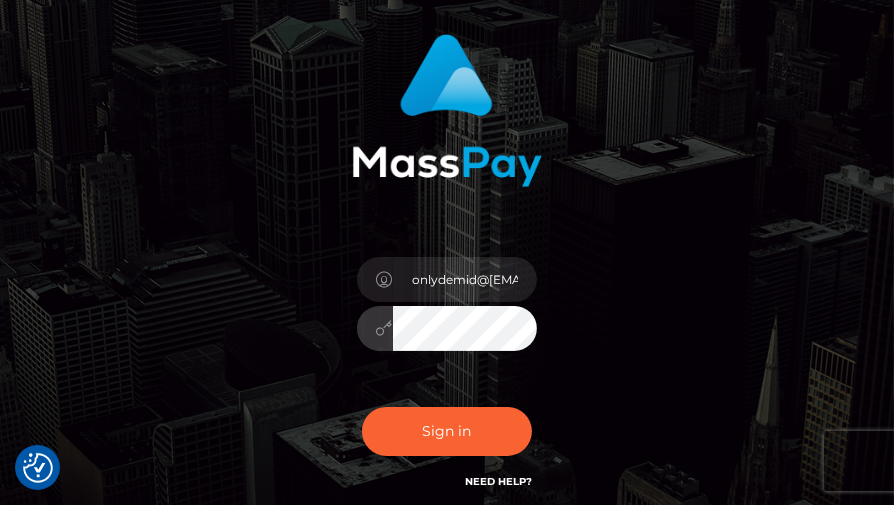 scroll, scrollTop: 135, scrollLeft: 0, axis: vertical 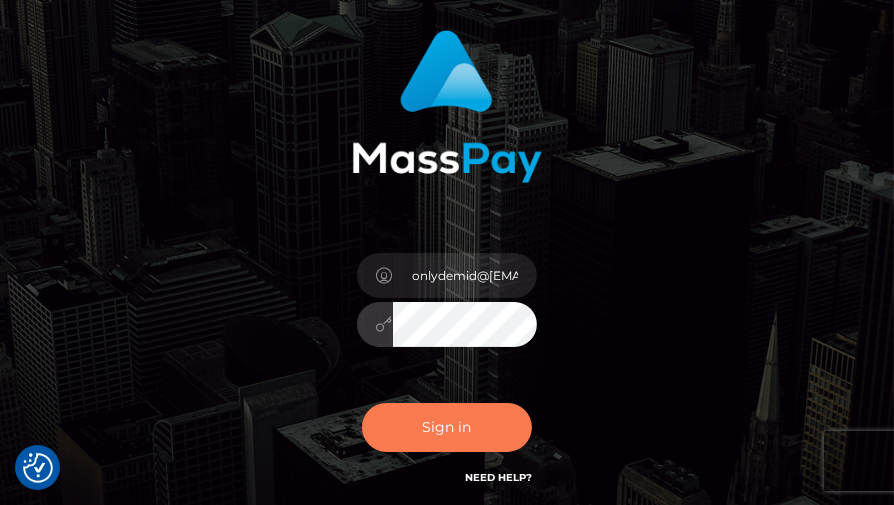 click on "Sign in" at bounding box center [447, 427] 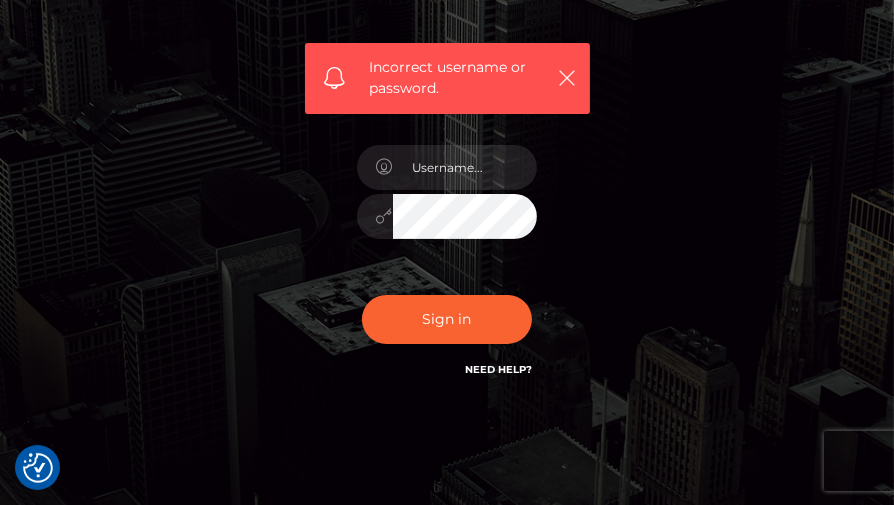 scroll, scrollTop: 331, scrollLeft: 0, axis: vertical 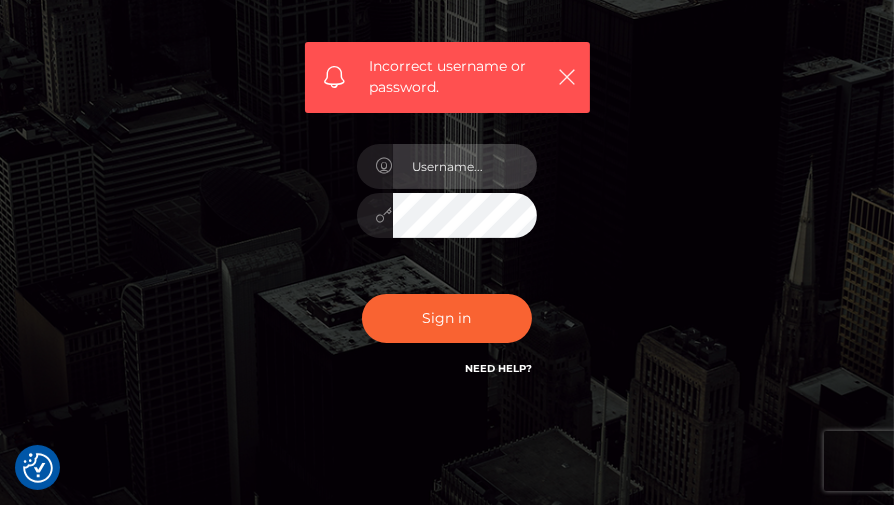 click at bounding box center (465, 166) 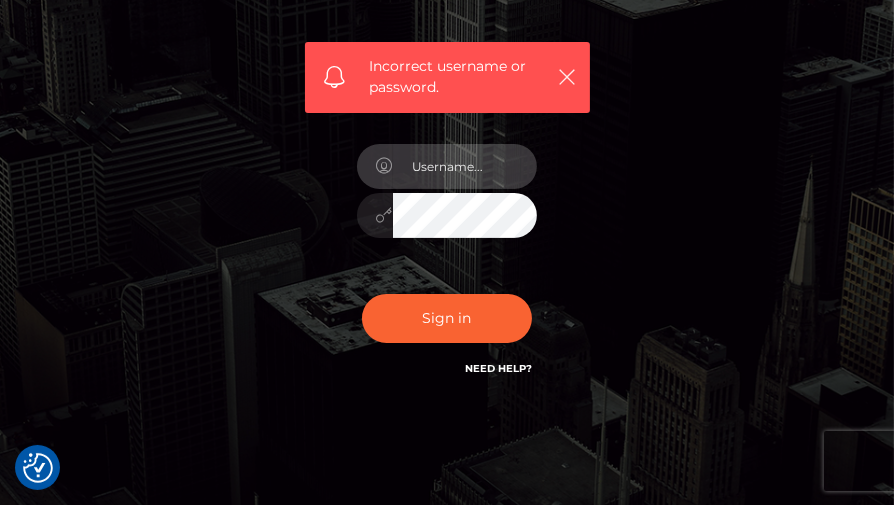 type on "[EMAIL]" 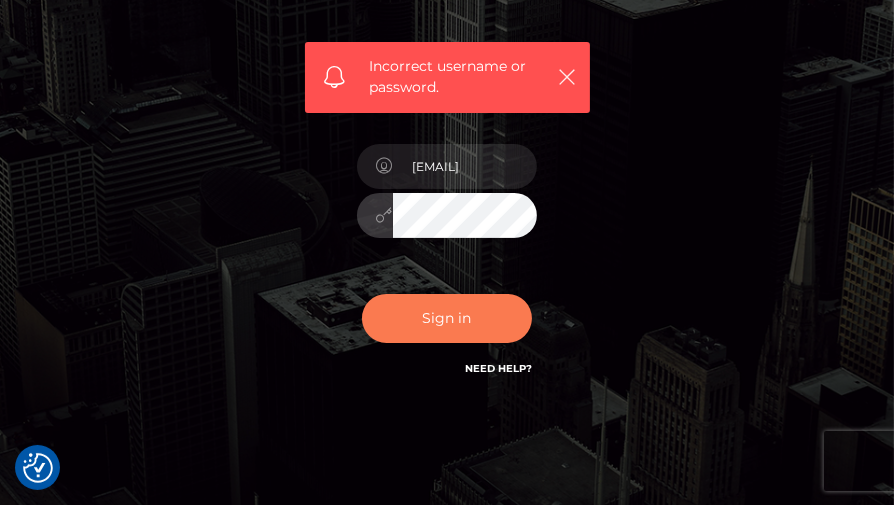 click on "Sign in" at bounding box center [447, 318] 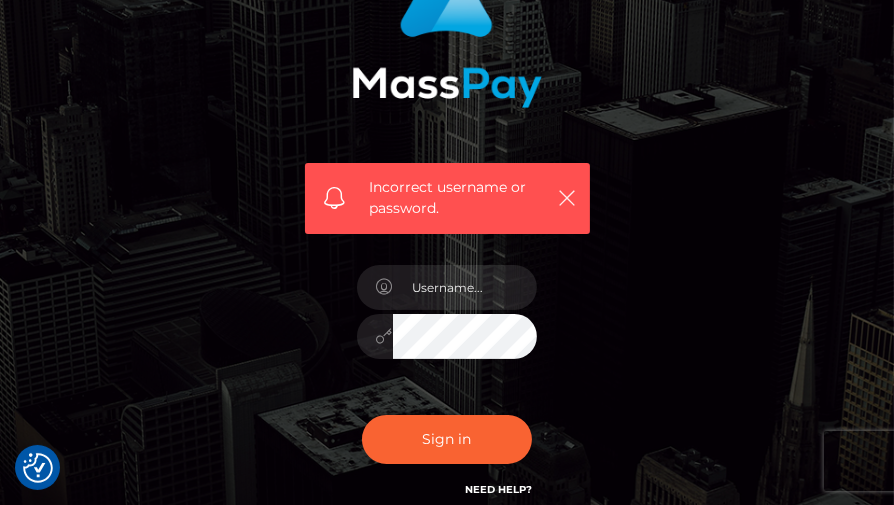 scroll, scrollTop: 211, scrollLeft: 0, axis: vertical 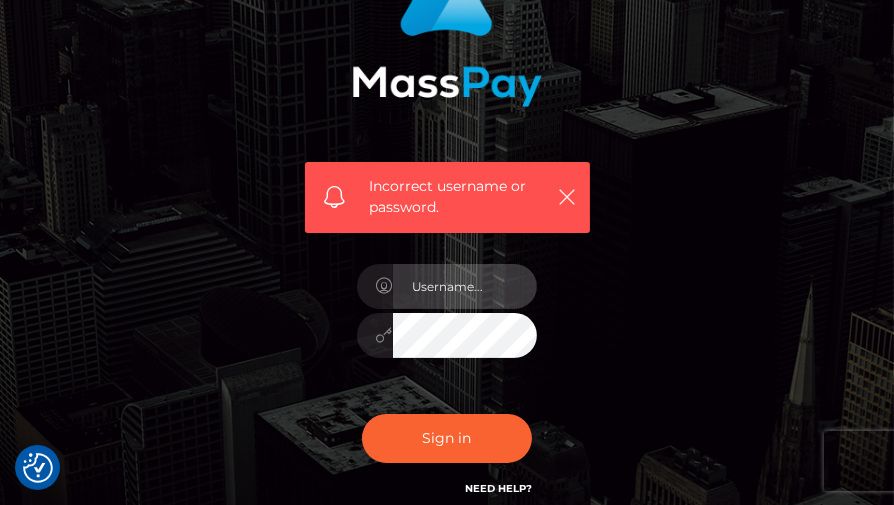 click at bounding box center (465, 286) 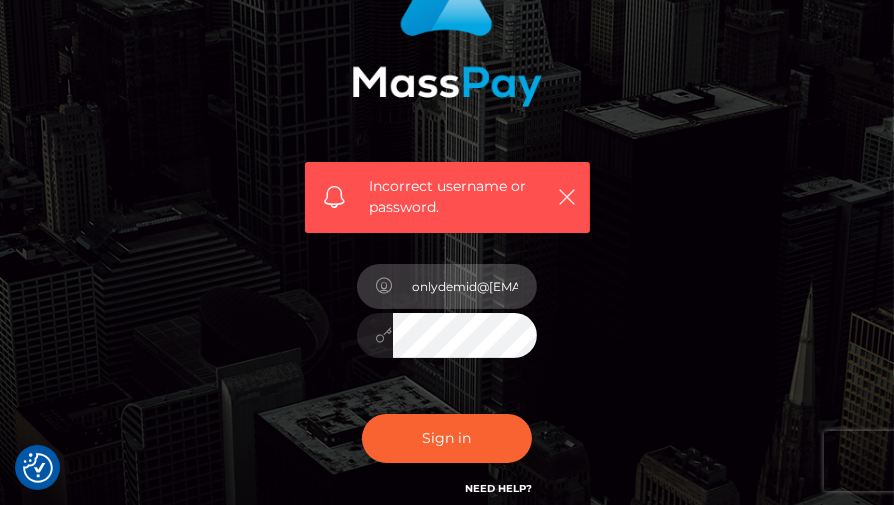 click on "onlydemid@gmail.com" at bounding box center [465, 286] 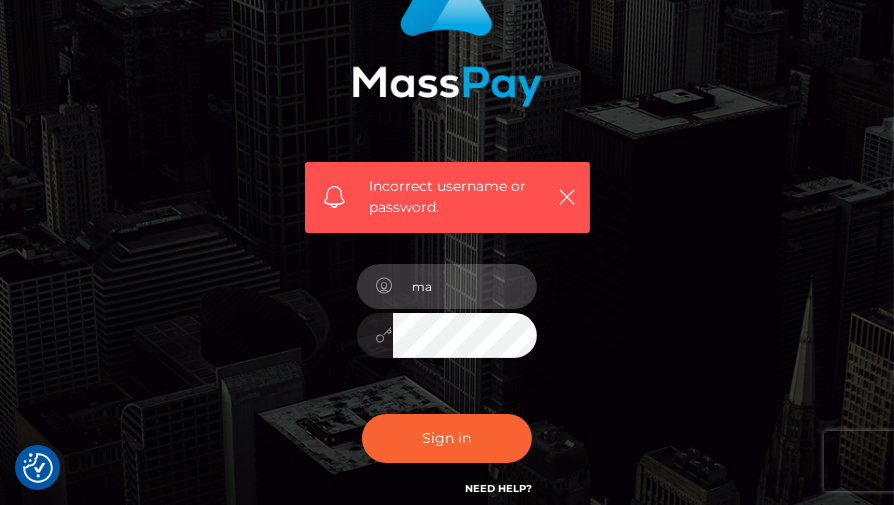 type on "m" 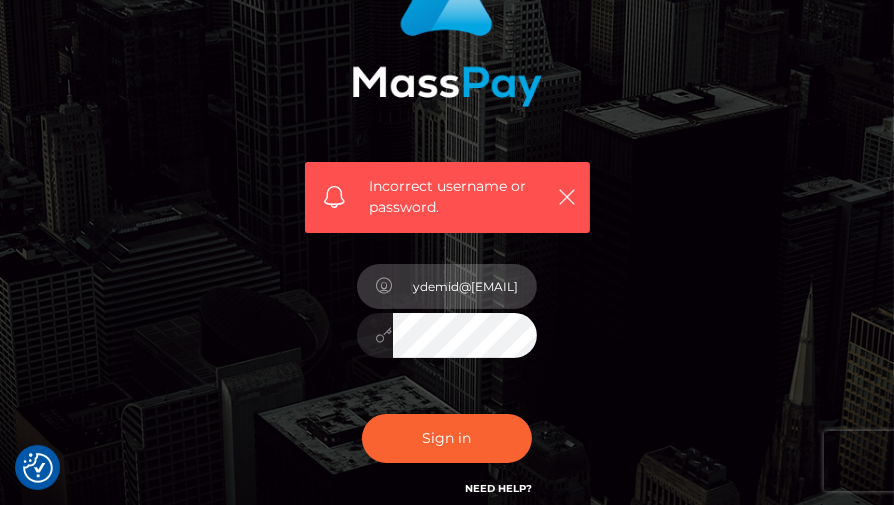 type on "onlydemid@gmail.com" 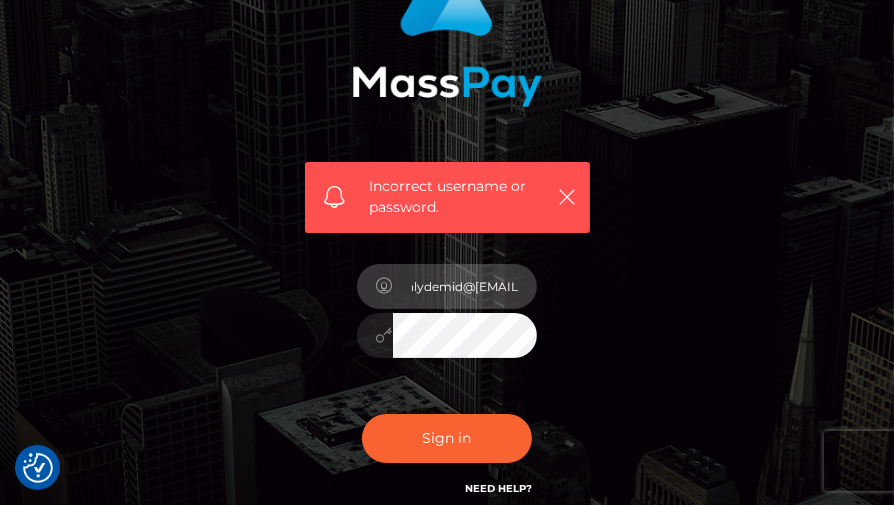 scroll, scrollTop: 0, scrollLeft: 0, axis: both 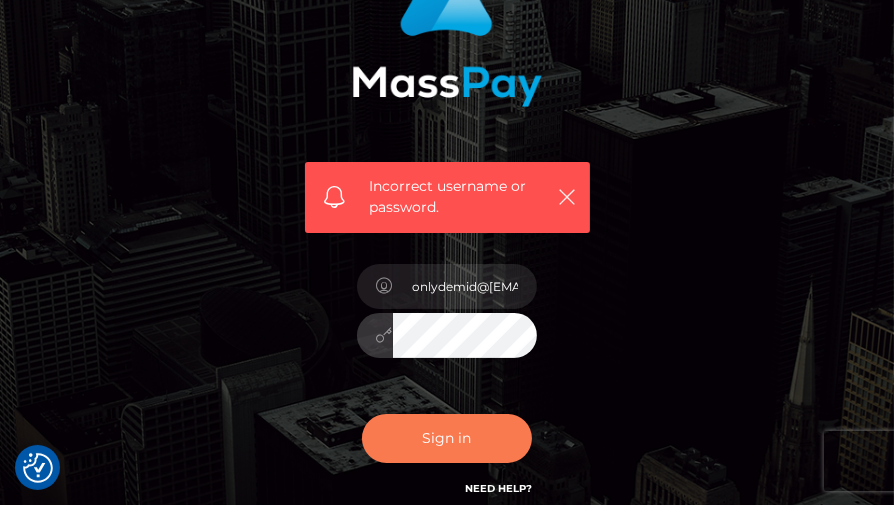 click on "Sign in" at bounding box center [447, 438] 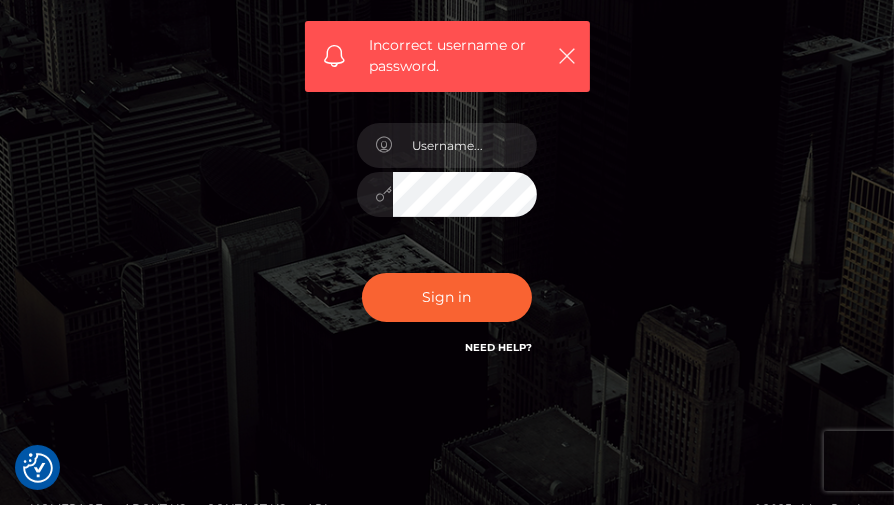 scroll, scrollTop: 351, scrollLeft: 0, axis: vertical 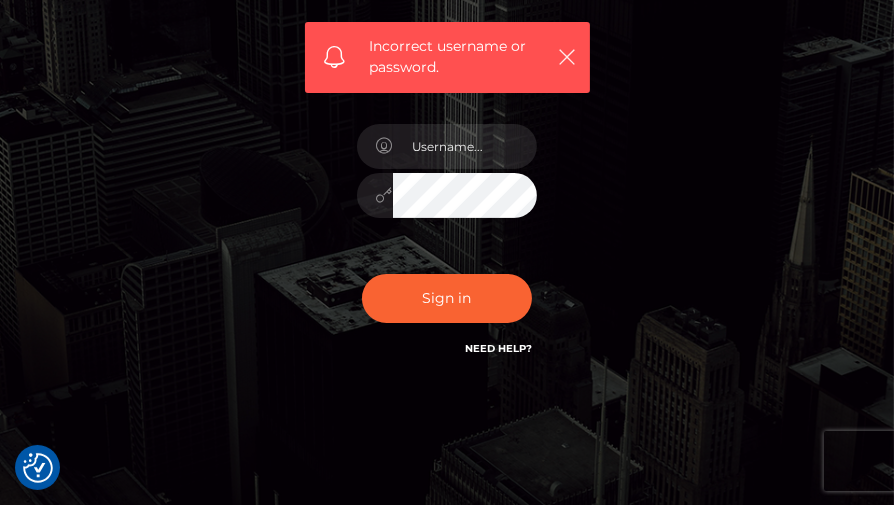 click on "Need
Help?" at bounding box center (498, 348) 